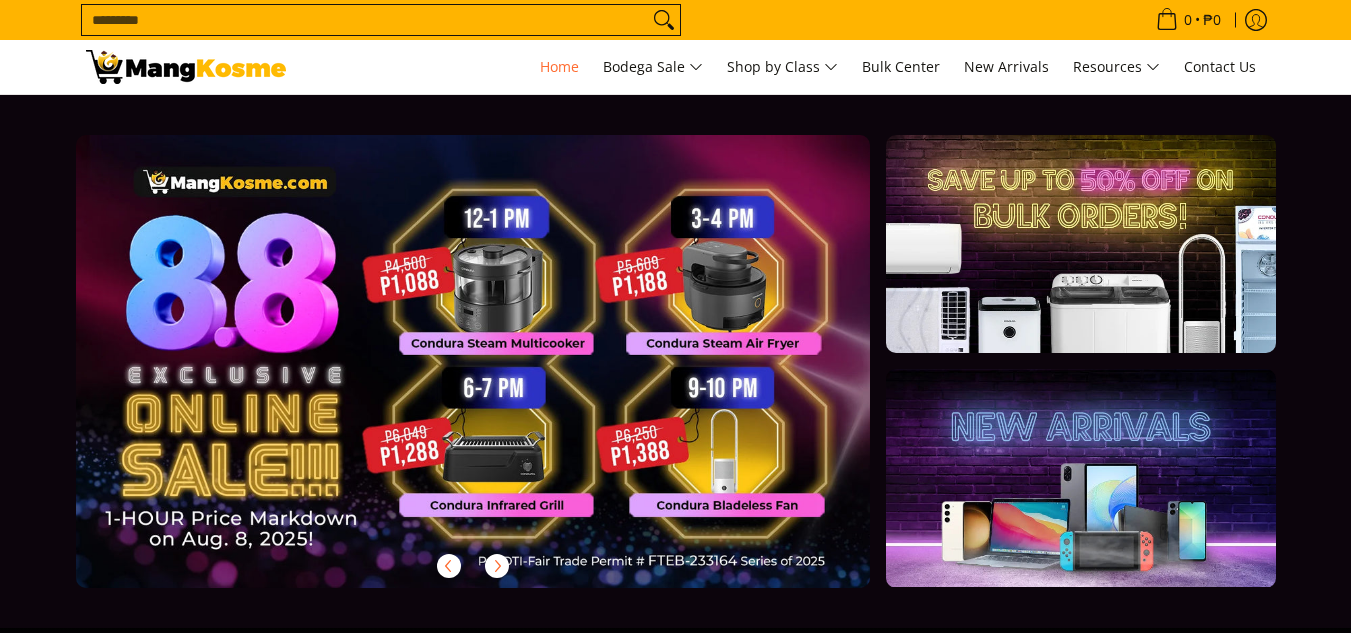 scroll, scrollTop: 0, scrollLeft: 0, axis: both 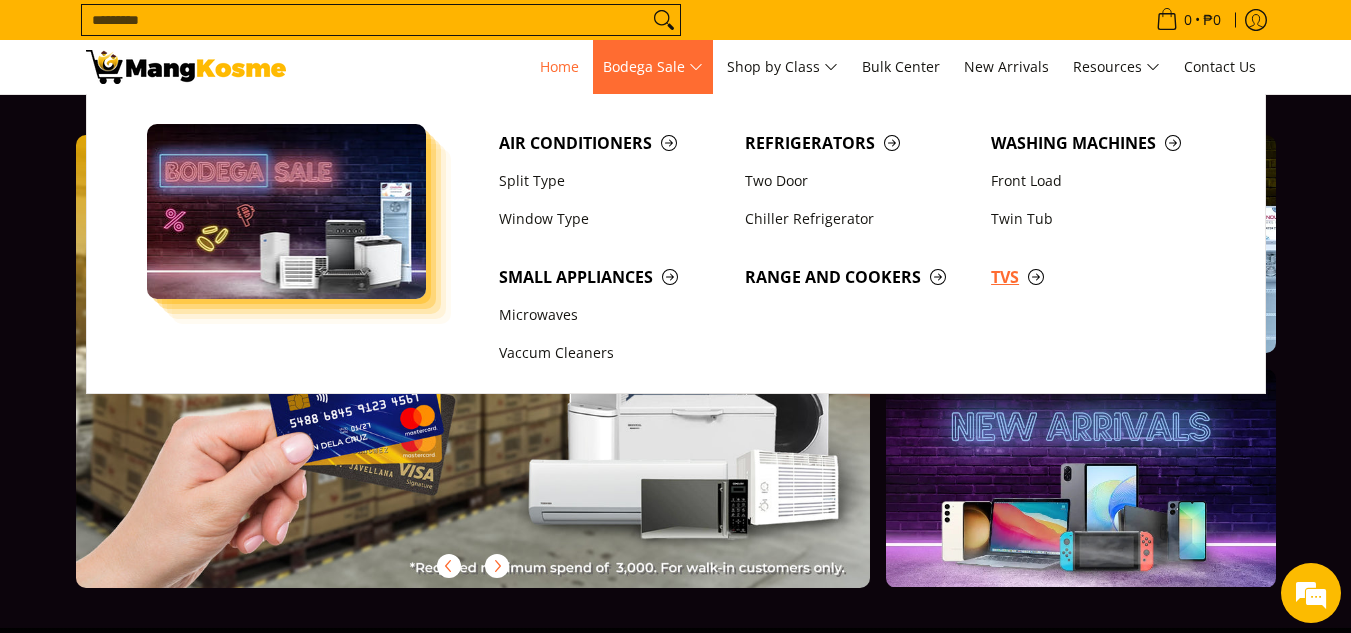 click on "TVs" at bounding box center [1104, 277] 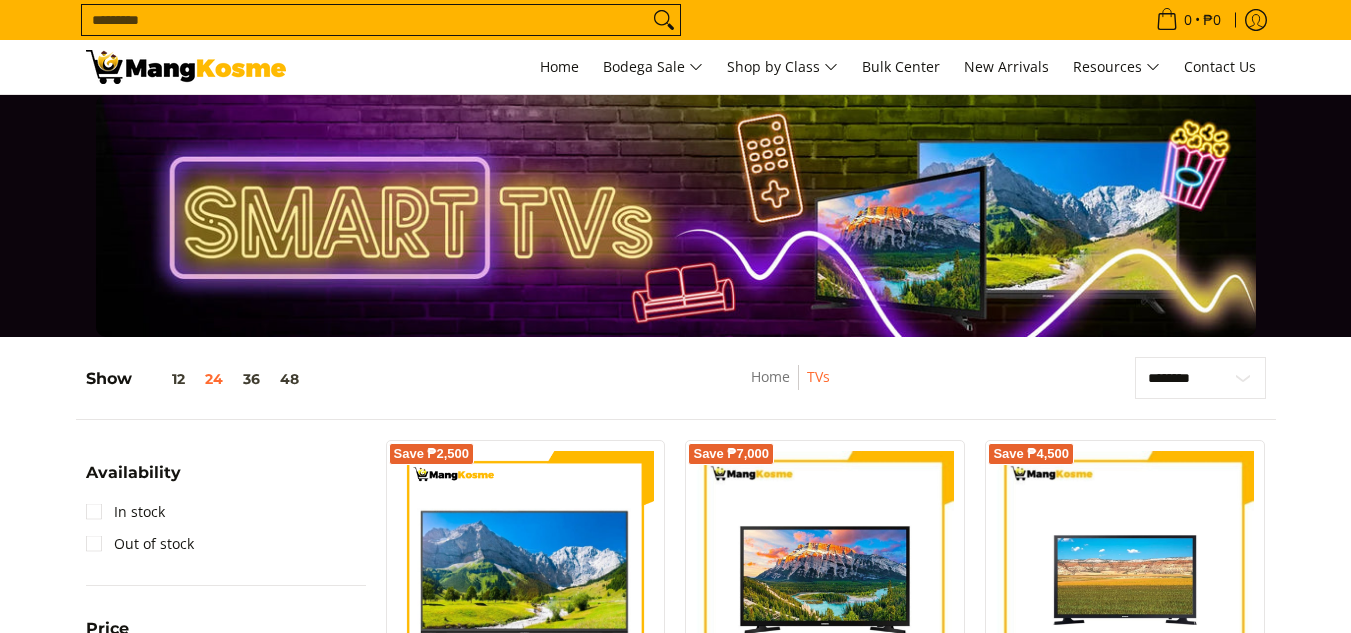 scroll, scrollTop: 389, scrollLeft: 0, axis: vertical 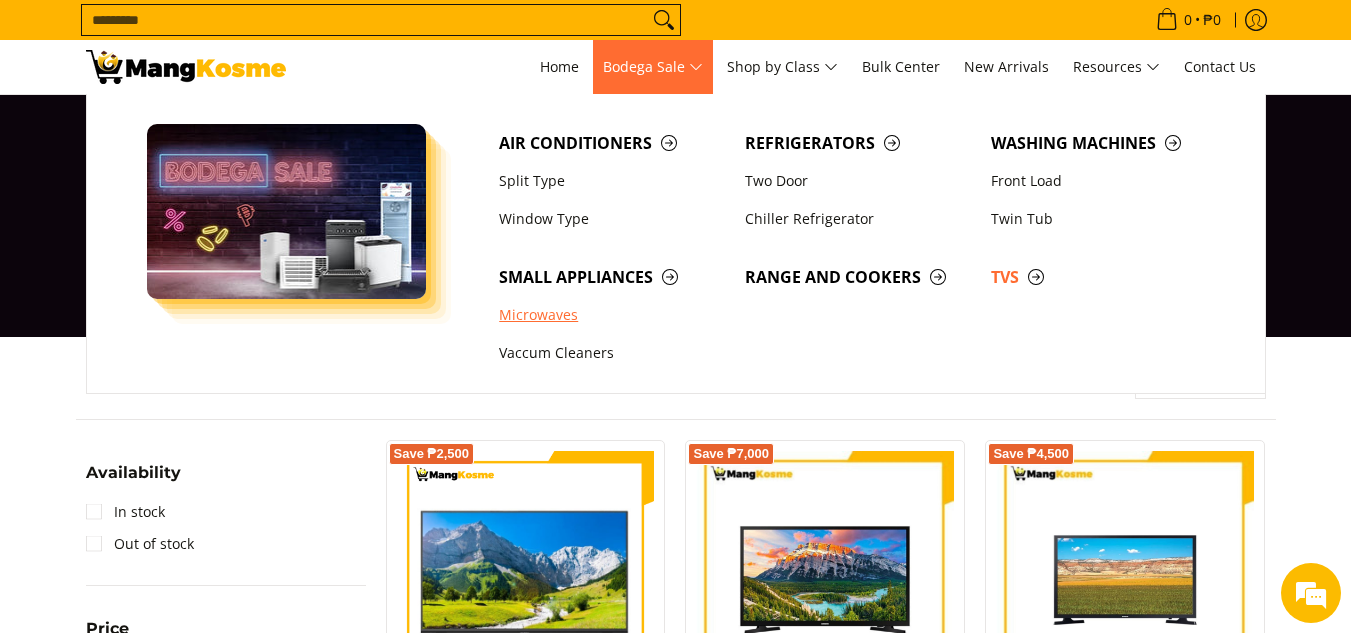 click on "Microwaves" at bounding box center (612, 315) 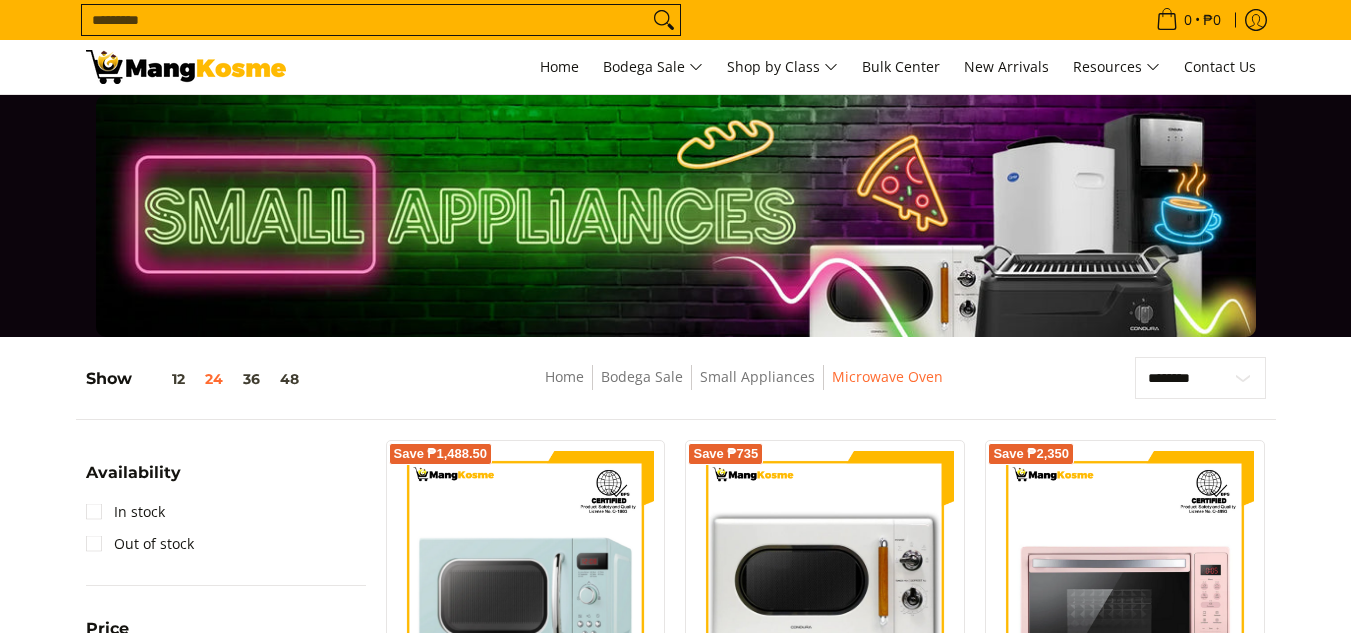 scroll, scrollTop: 13, scrollLeft: 0, axis: vertical 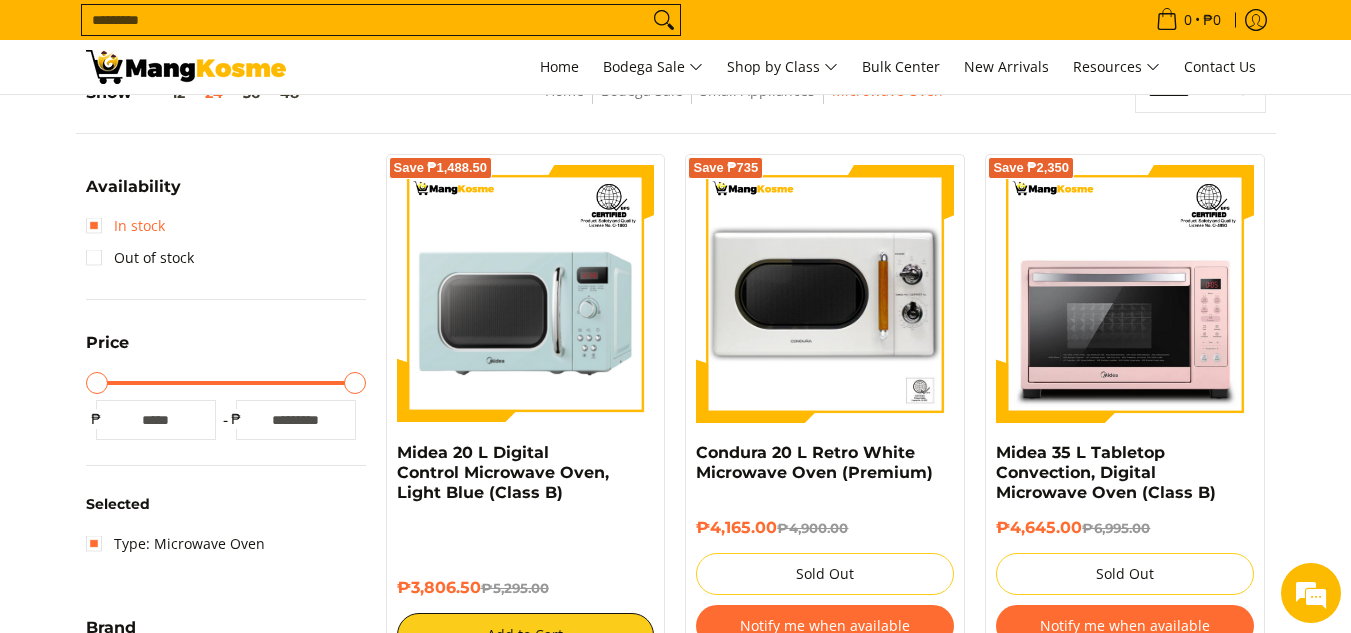 click on "In stock" at bounding box center [125, 226] 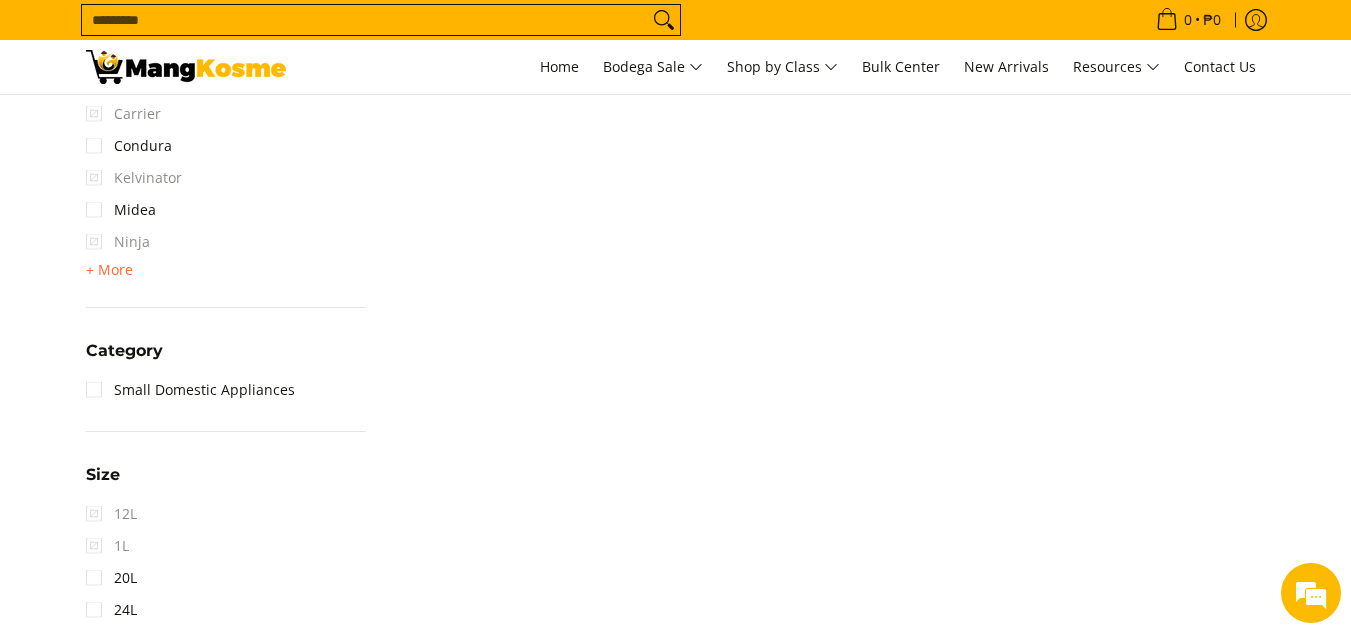 scroll, scrollTop: 1142, scrollLeft: 0, axis: vertical 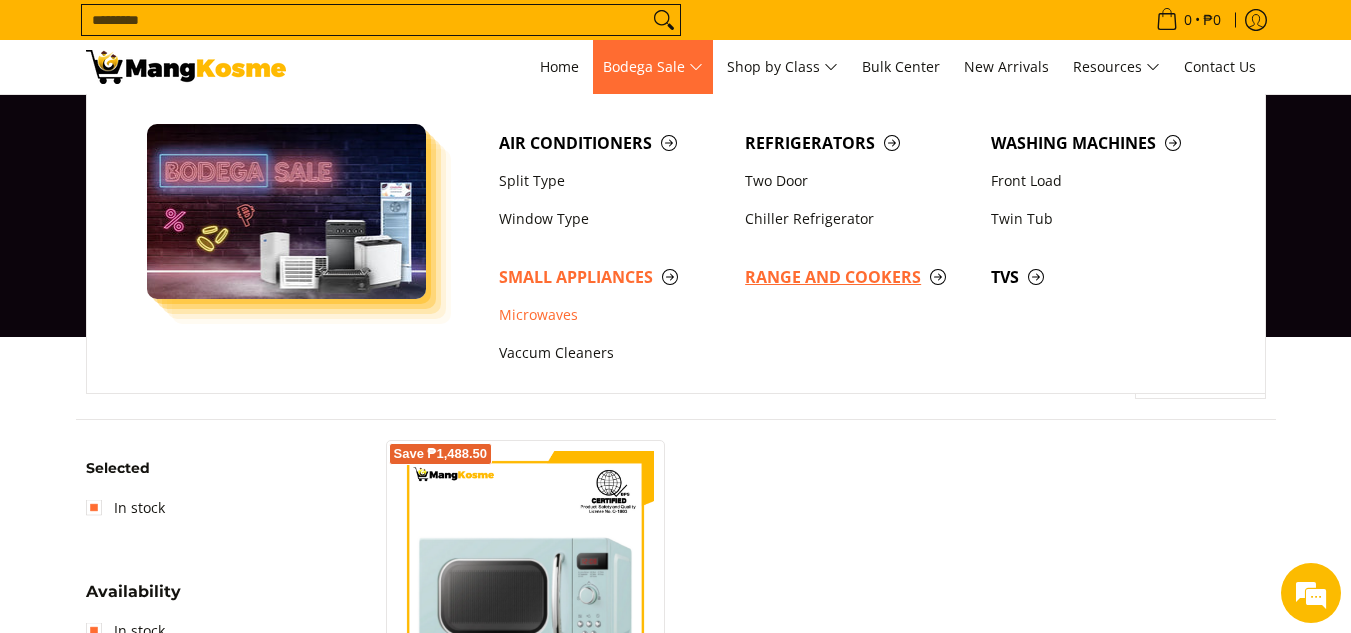 click on "Range and Cookers" at bounding box center [858, 277] 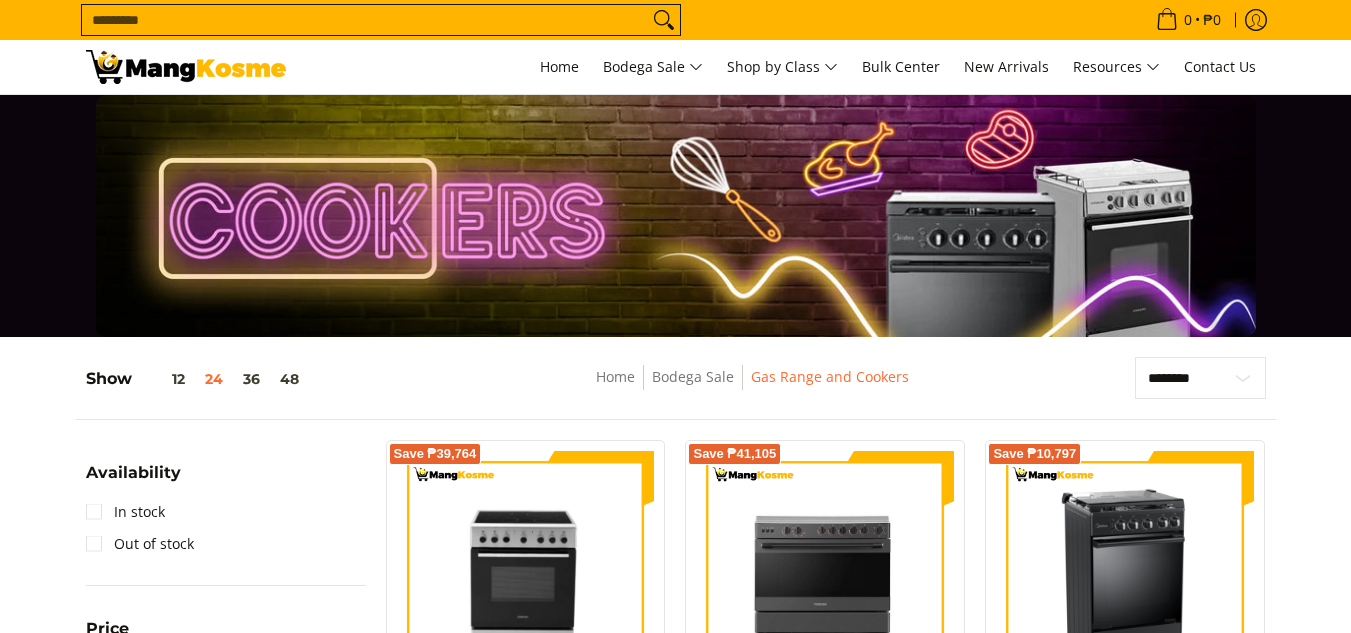 scroll, scrollTop: 0, scrollLeft: 0, axis: both 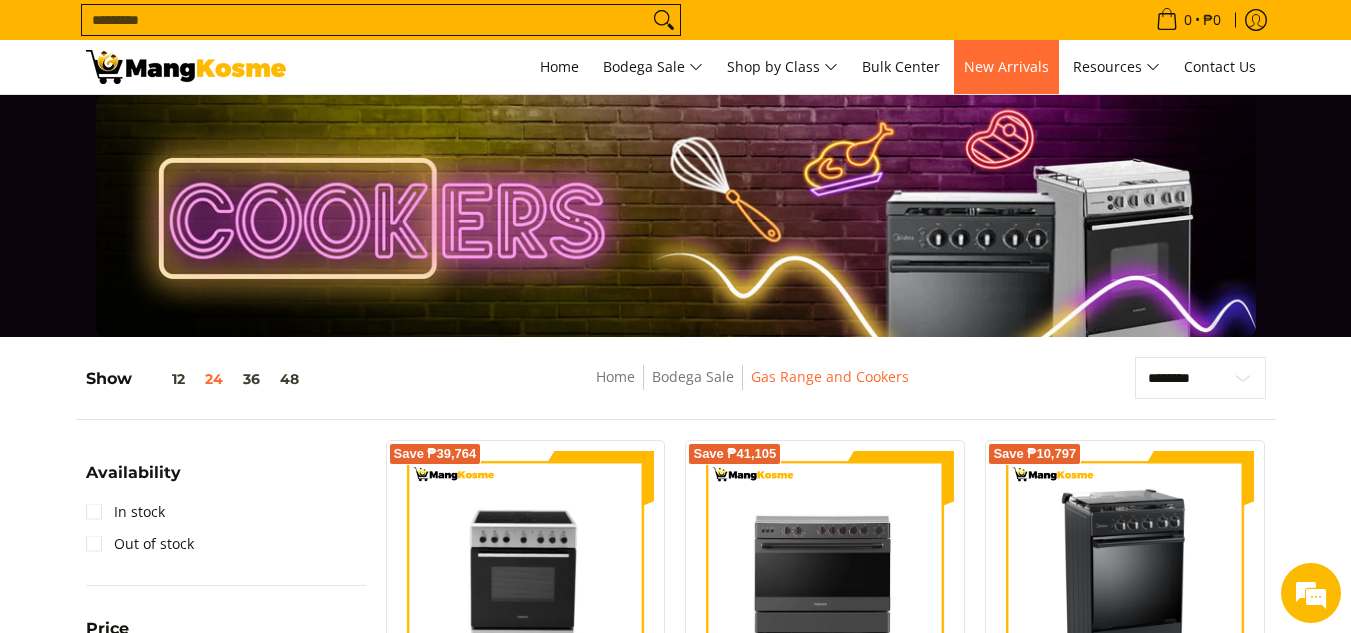 click on "New Arrivals" at bounding box center (1006, 66) 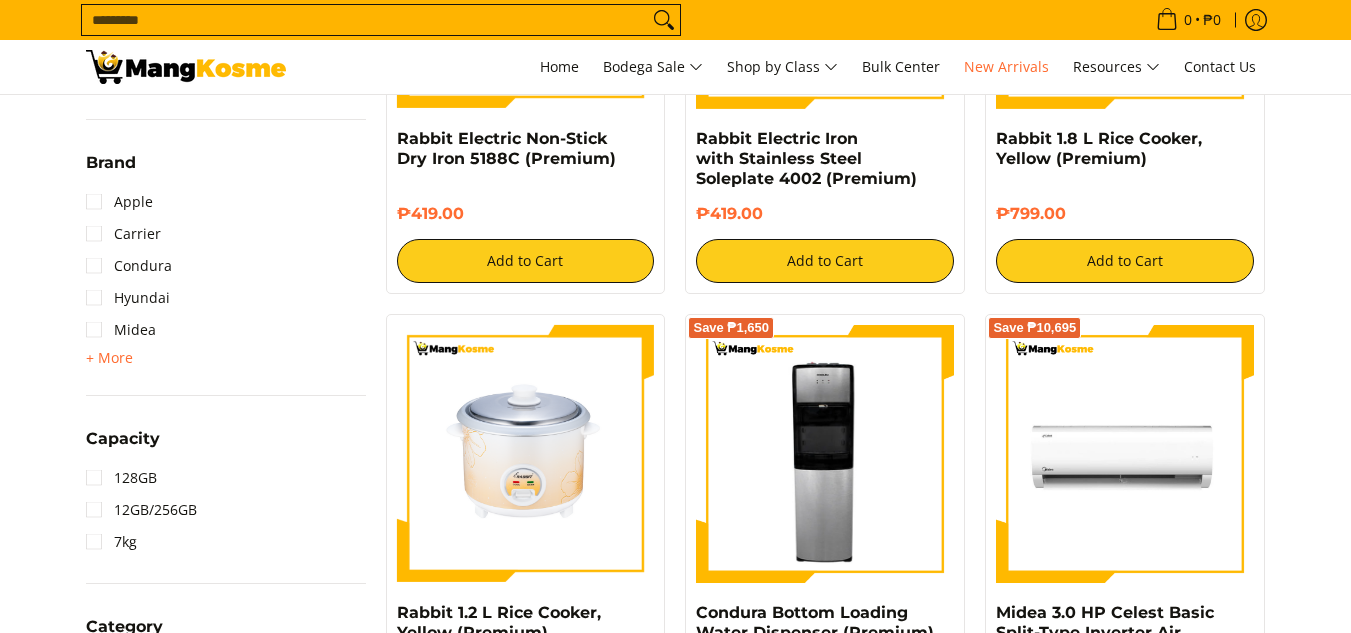 scroll, scrollTop: 0, scrollLeft: 0, axis: both 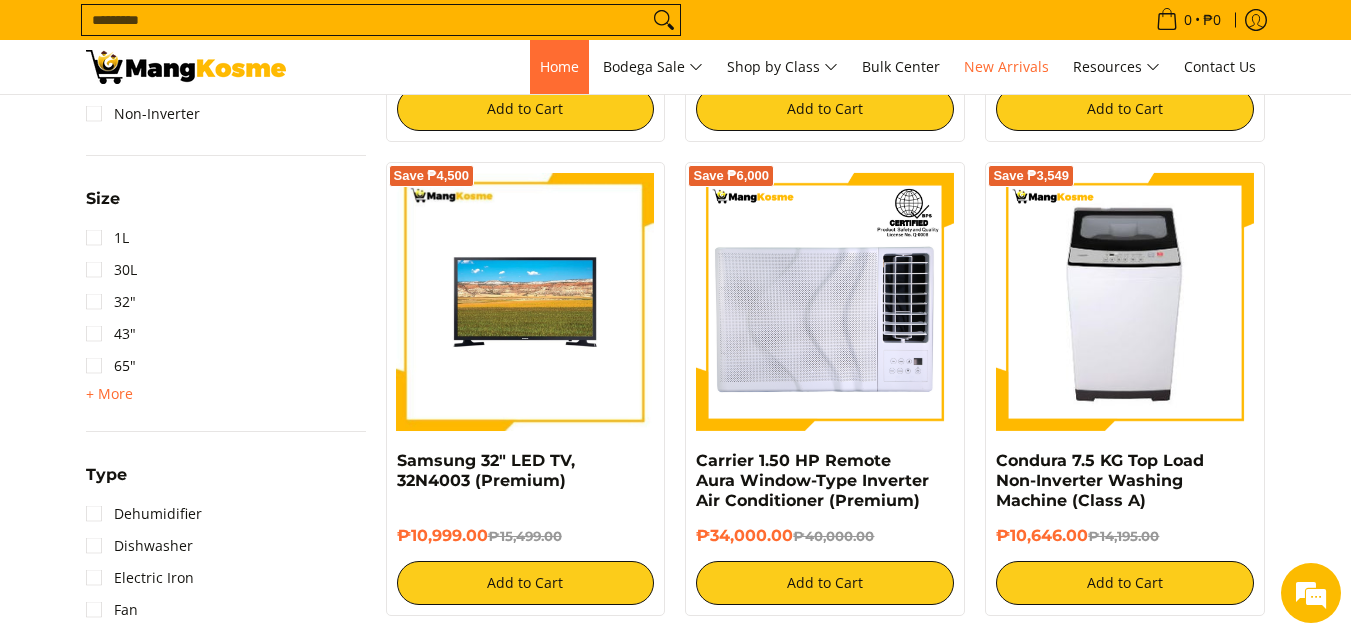 click on "Home" at bounding box center (559, 66) 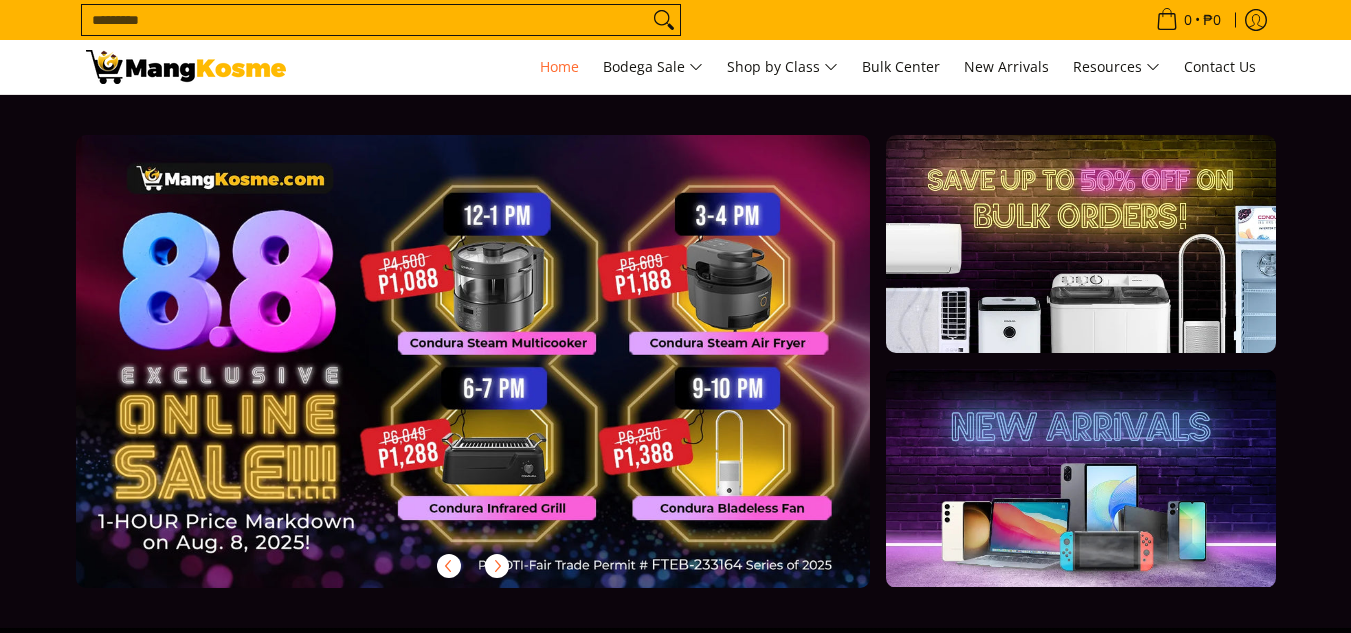 scroll, scrollTop: 0, scrollLeft: 0, axis: both 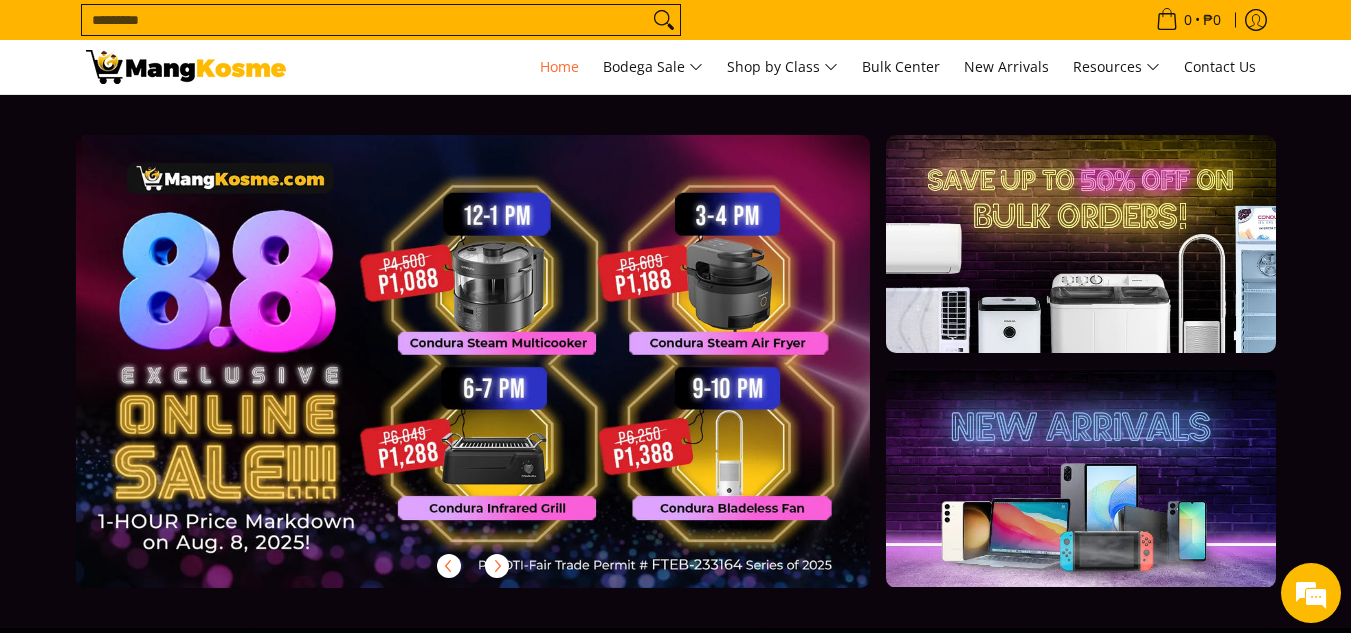 click at bounding box center (505, 377) 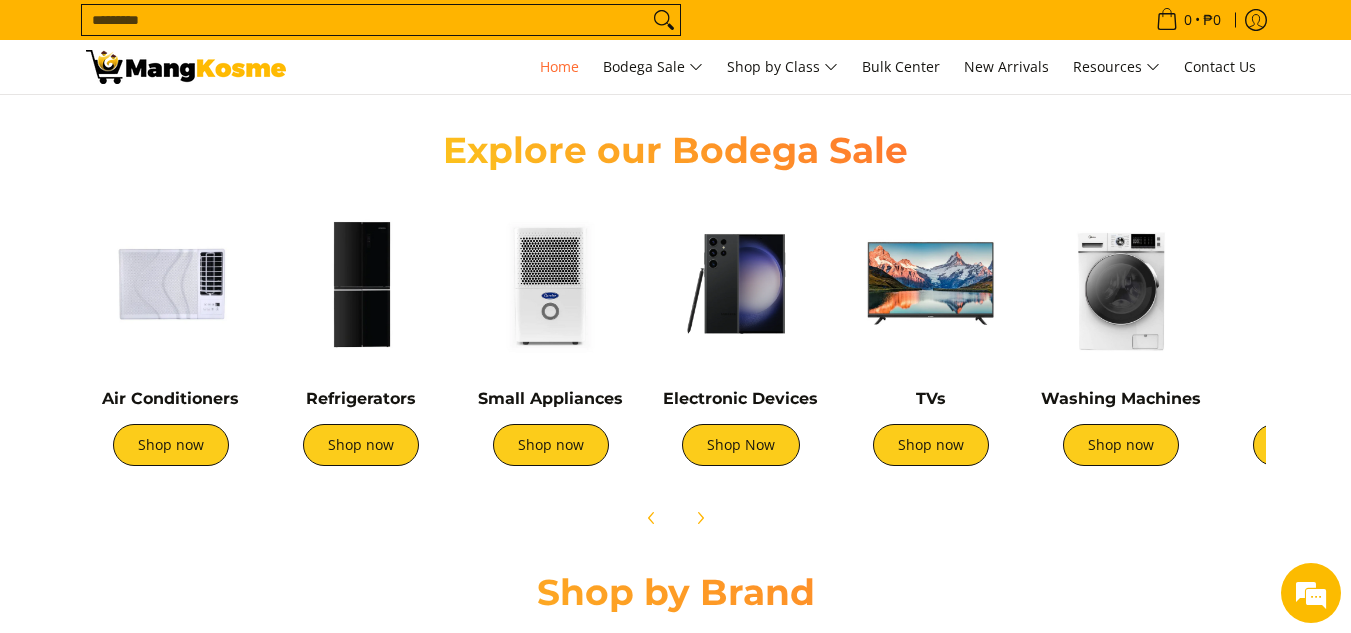 scroll, scrollTop: 720, scrollLeft: 0, axis: vertical 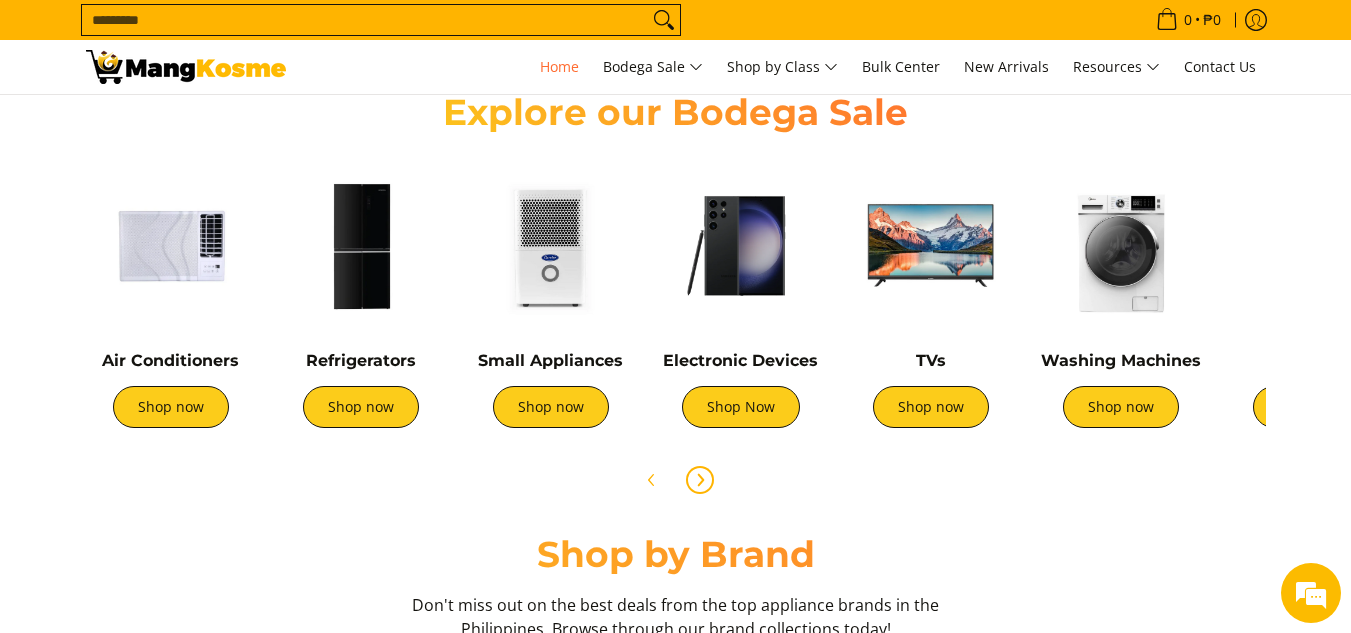 click 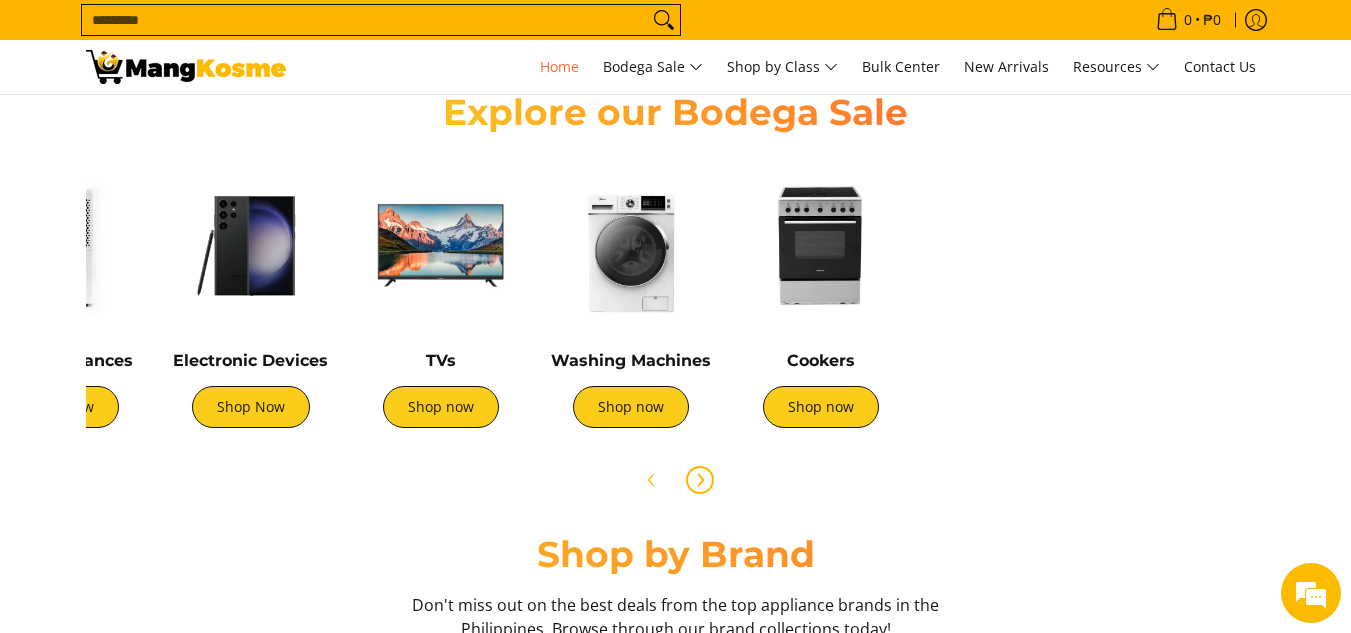 scroll, scrollTop: 0, scrollLeft: 667, axis: horizontal 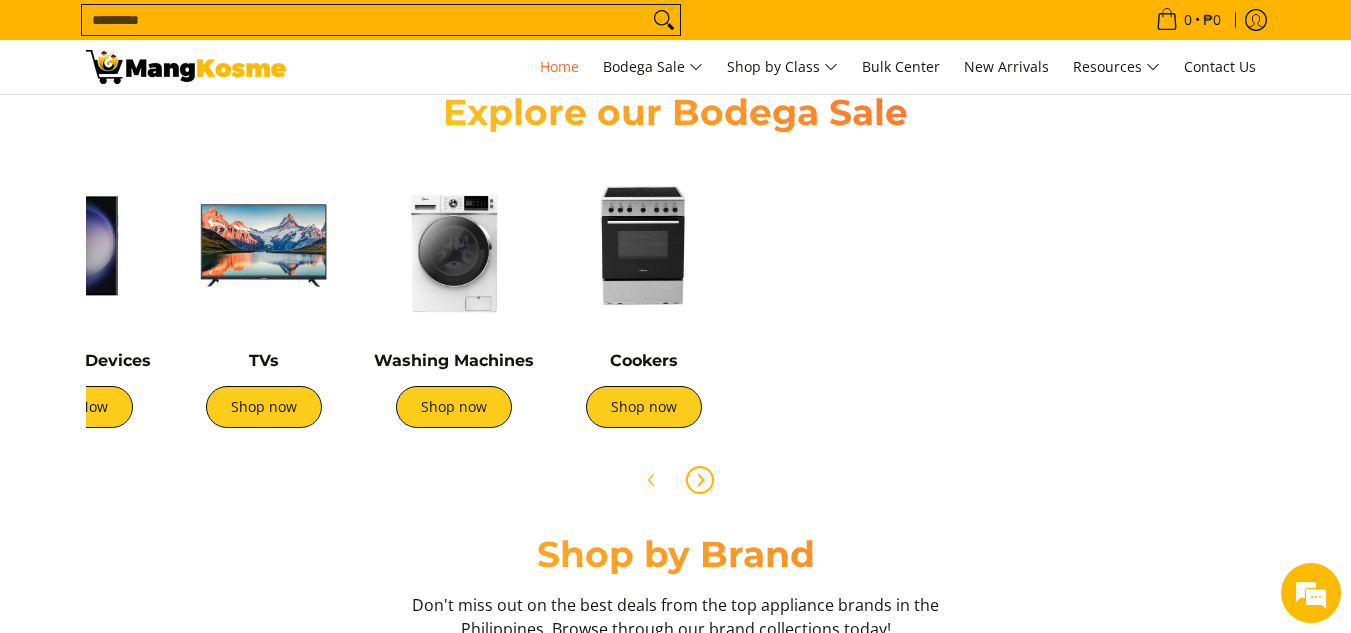 click 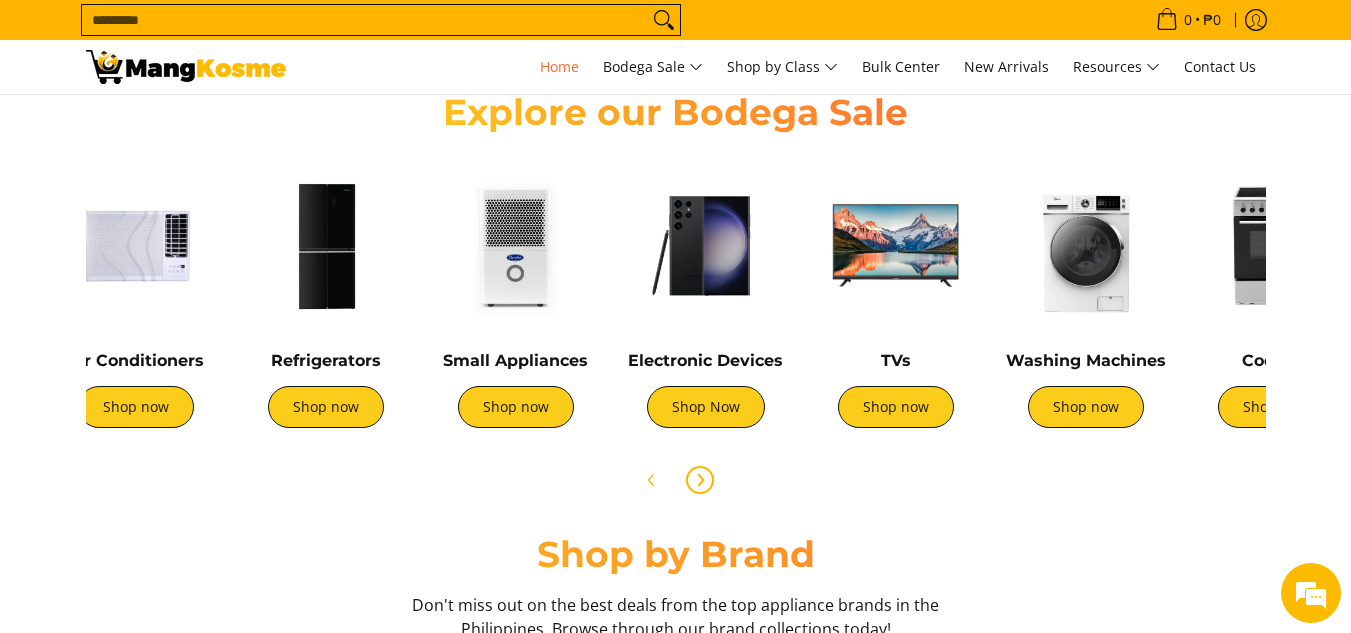 scroll, scrollTop: 0, scrollLeft: 0, axis: both 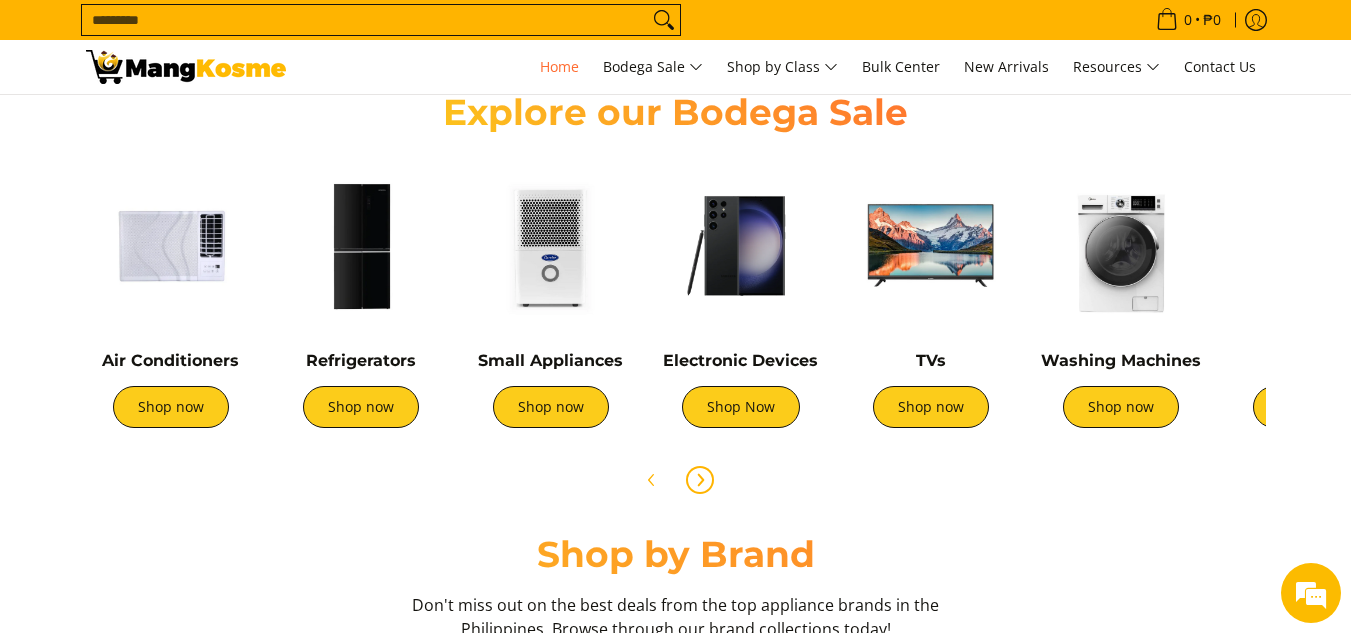 click at bounding box center (551, 246) 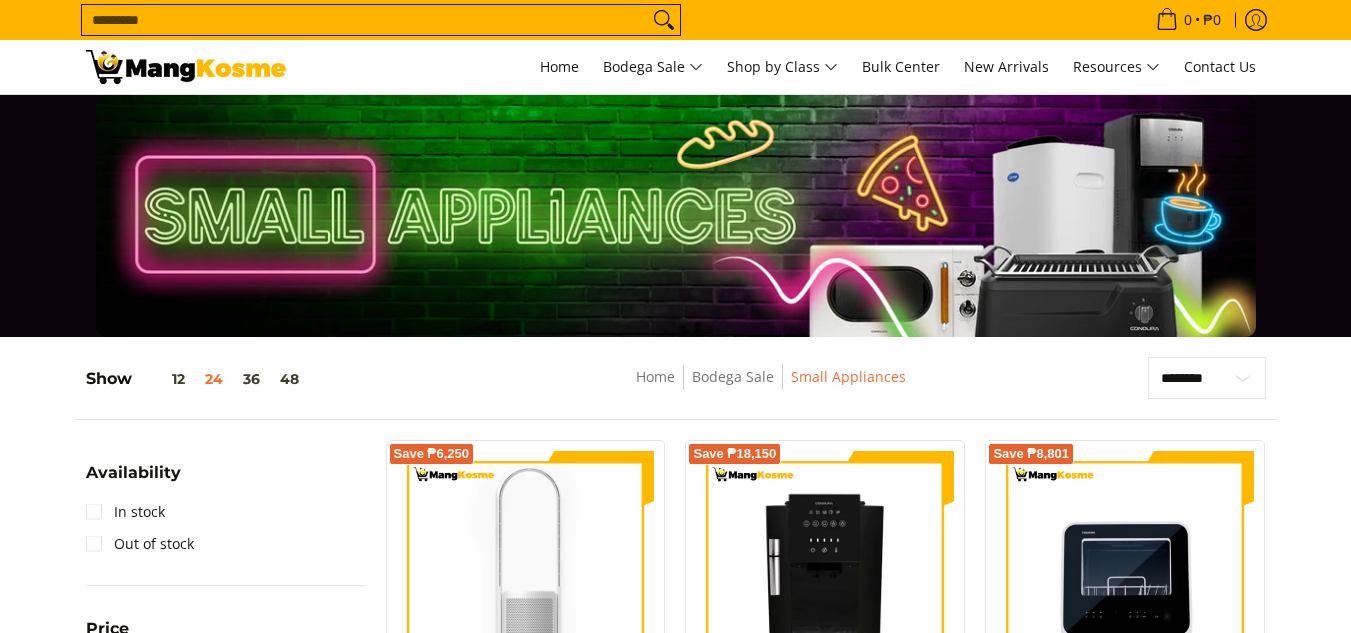 scroll, scrollTop: 240, scrollLeft: 0, axis: vertical 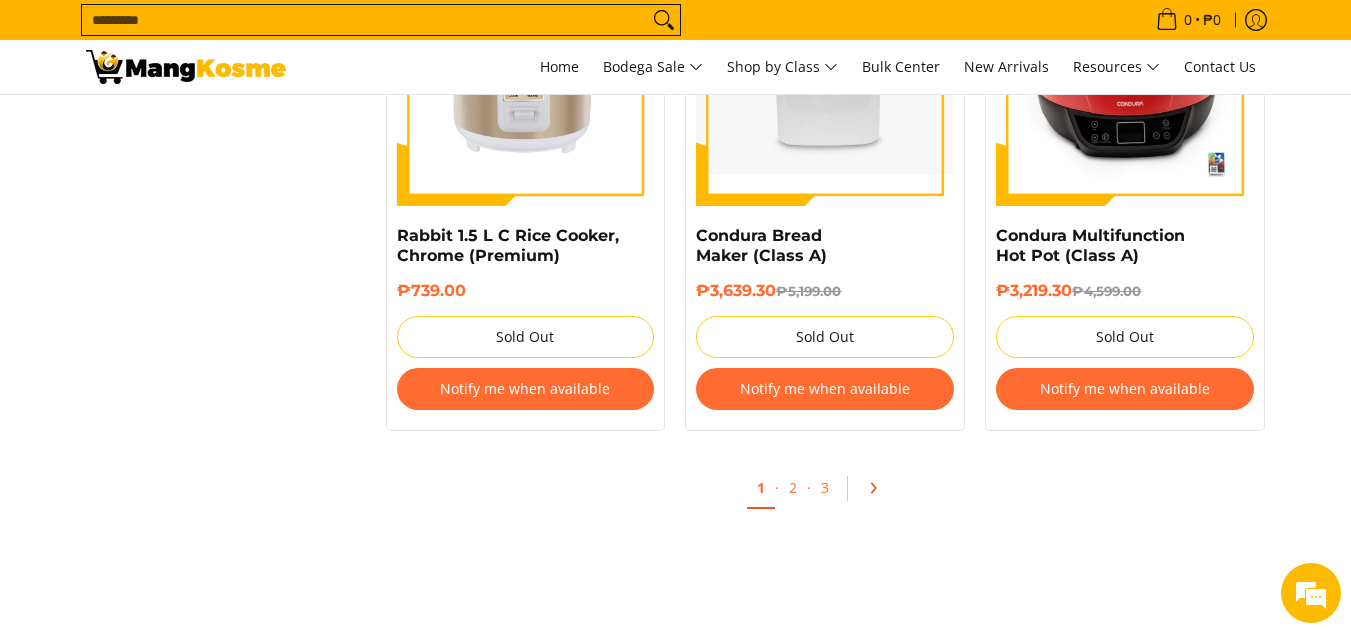 click at bounding box center [880, 488] 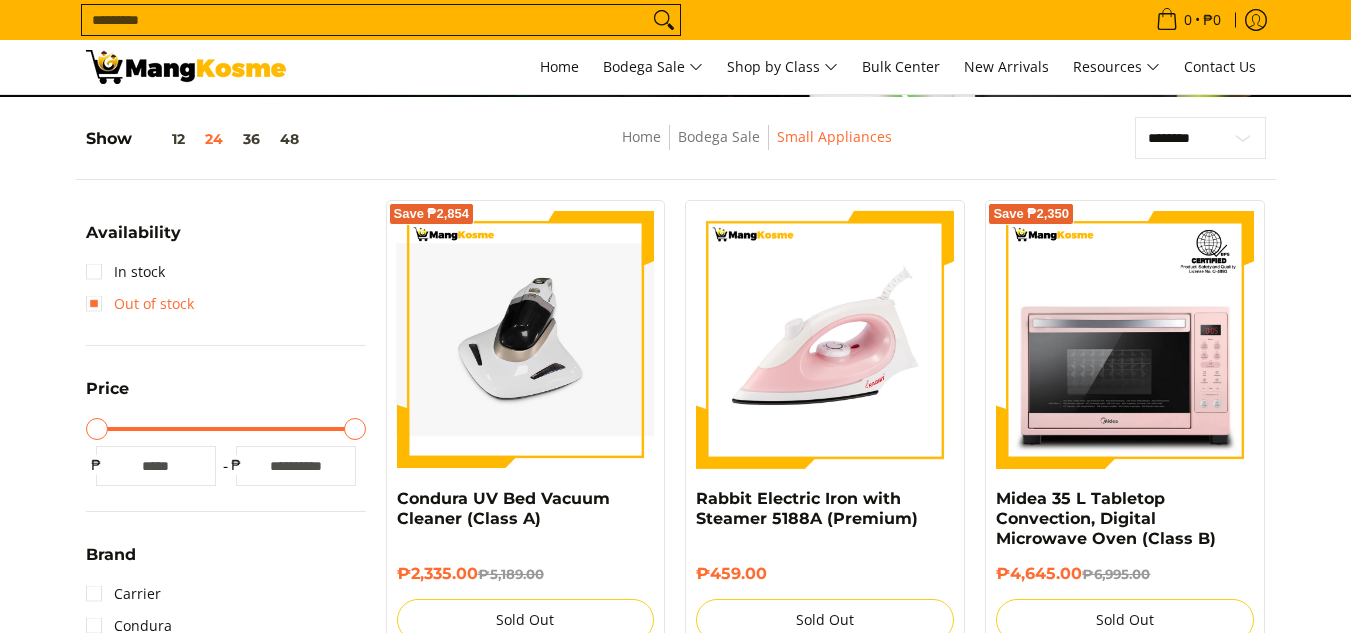 scroll, scrollTop: 240, scrollLeft: 0, axis: vertical 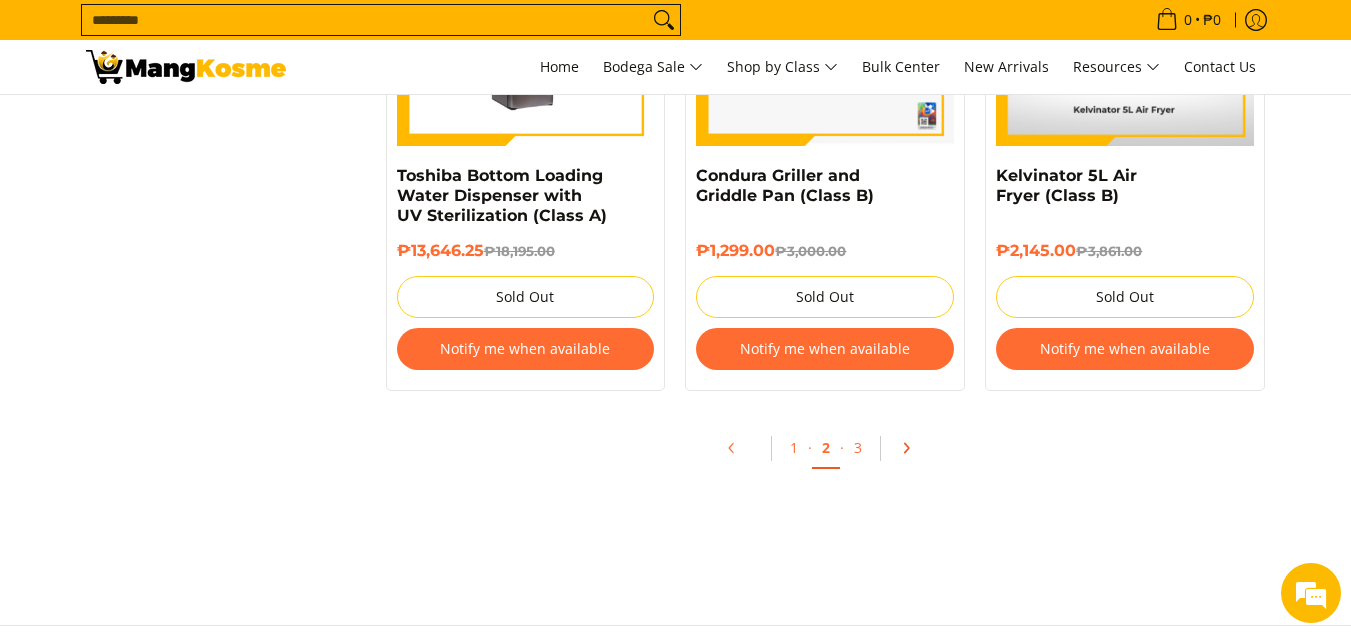 click 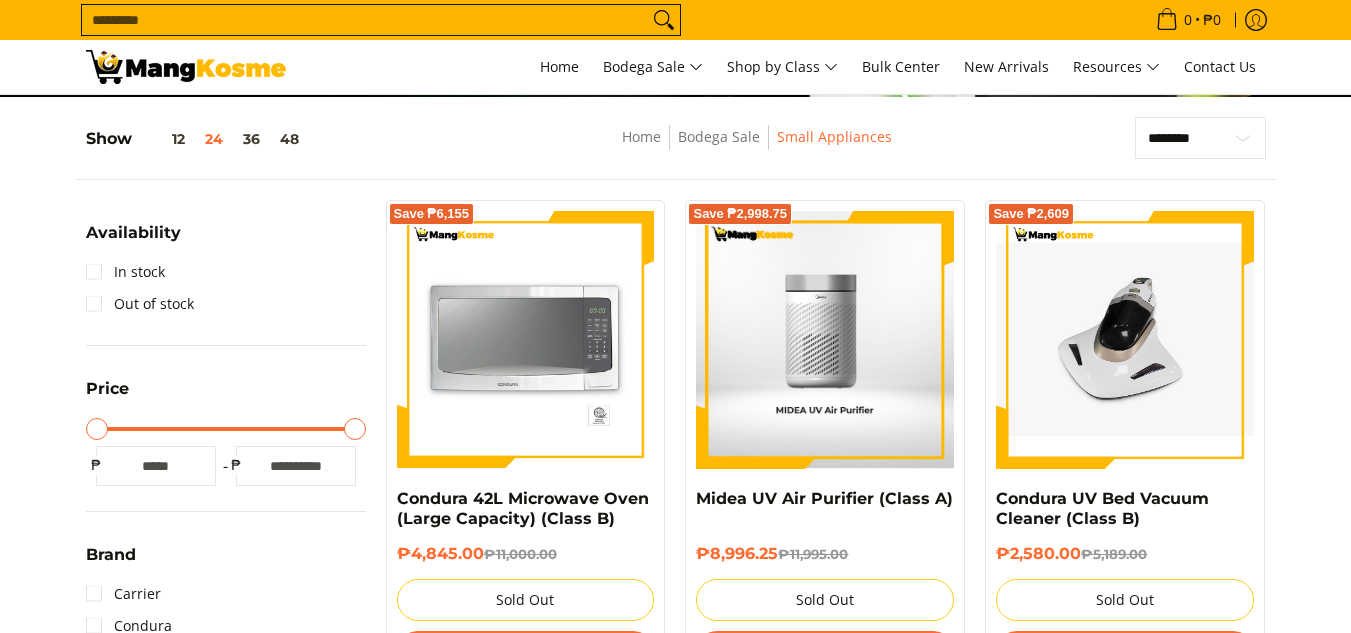 scroll, scrollTop: 240, scrollLeft: 0, axis: vertical 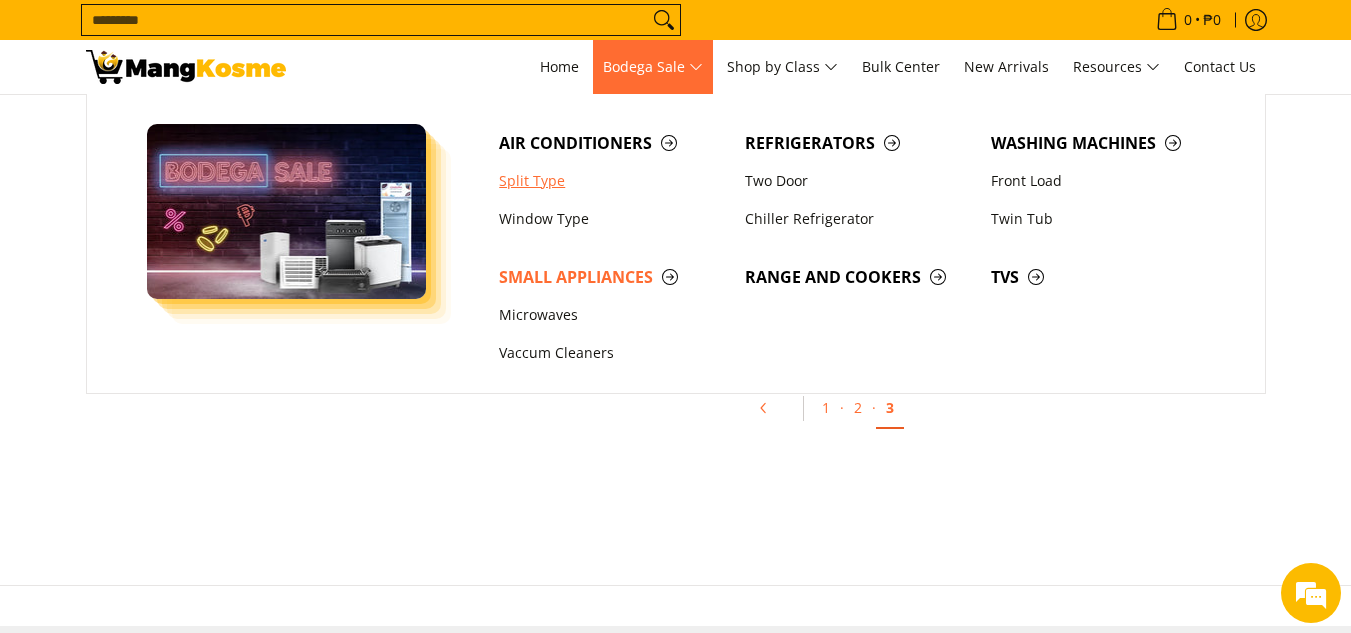 click on "Split Type" at bounding box center [612, 181] 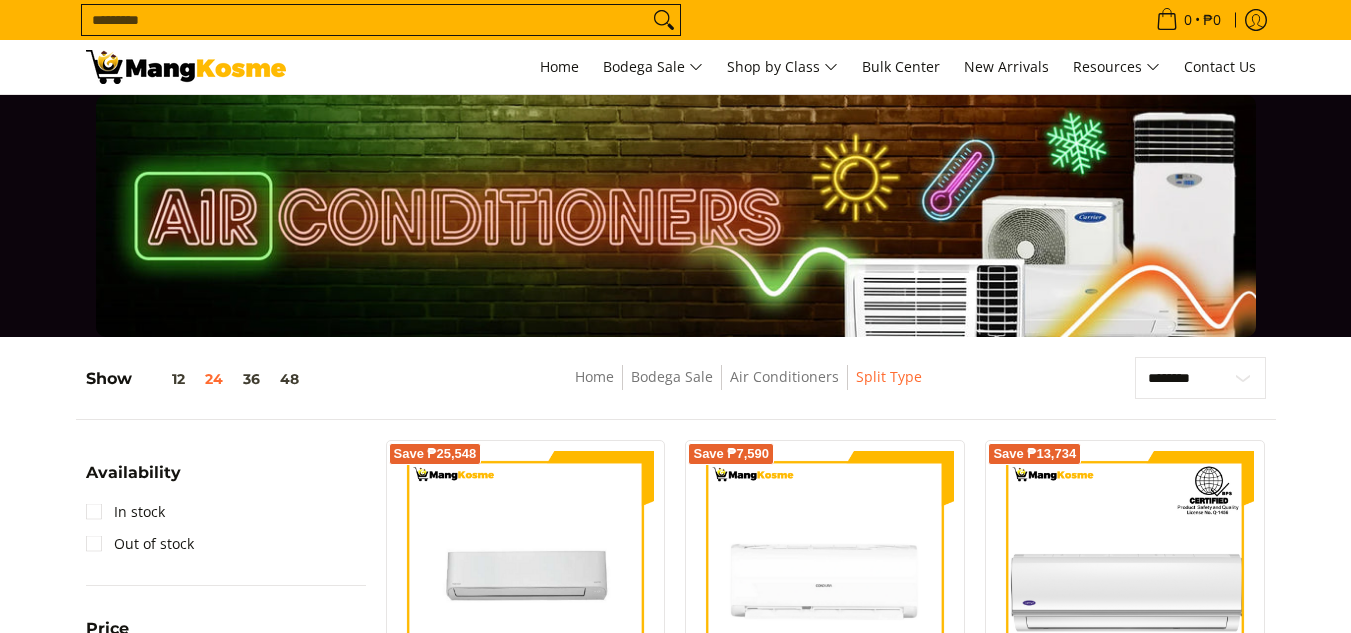 scroll, scrollTop: 0, scrollLeft: 0, axis: both 